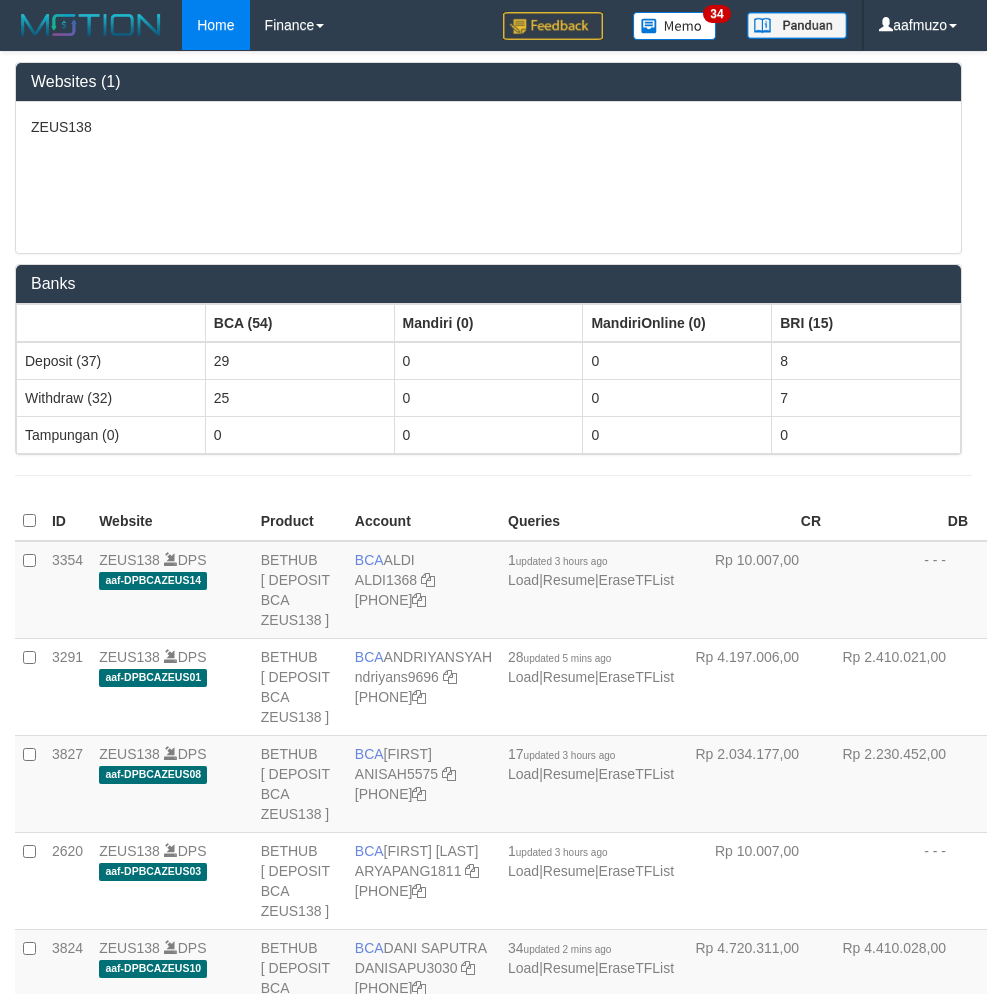 scroll, scrollTop: 778, scrollLeft: 0, axis: vertical 